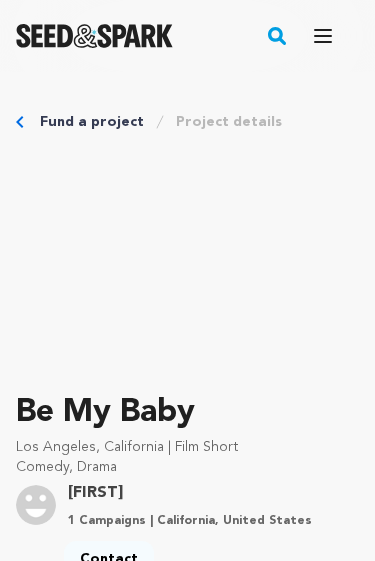 scroll, scrollTop: 0, scrollLeft: 0, axis: both 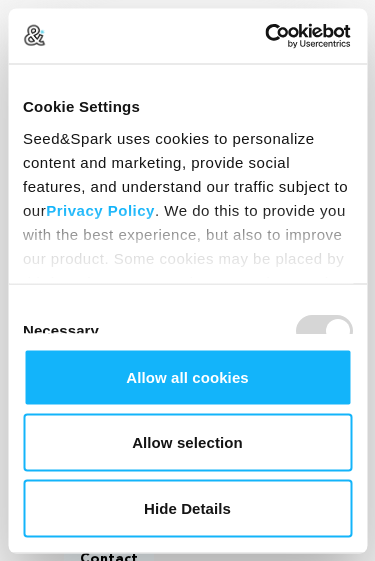 click on "Allow all cookies" at bounding box center [187, 377] 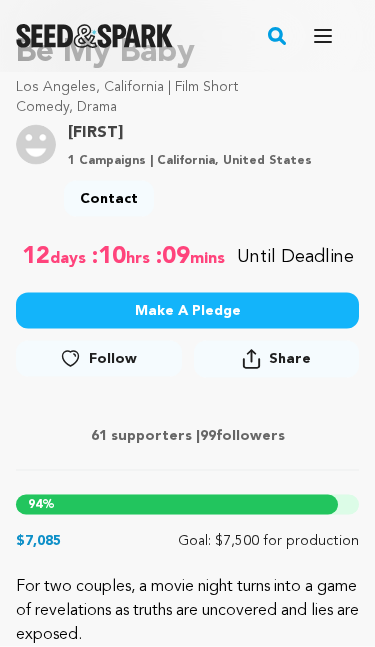 scroll, scrollTop: 361, scrollLeft: 0, axis: vertical 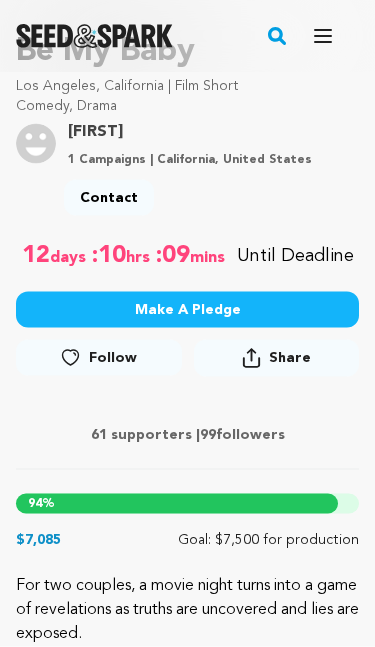 click on "Follow" at bounding box center (99, 358) 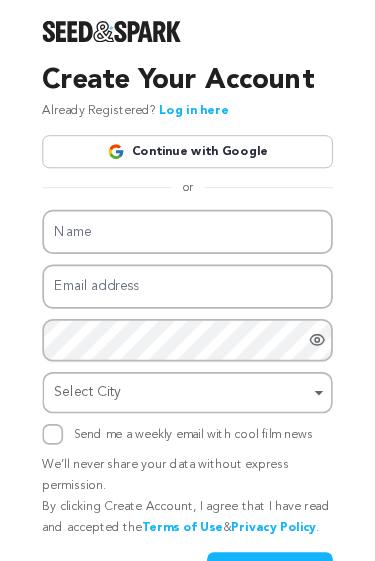 scroll, scrollTop: 0, scrollLeft: 0, axis: both 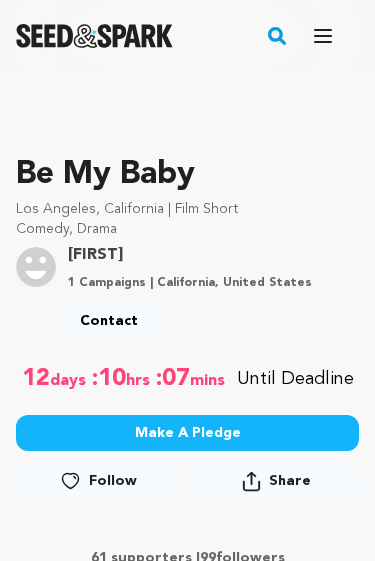 click on "Make A Pledge" at bounding box center [187, 433] 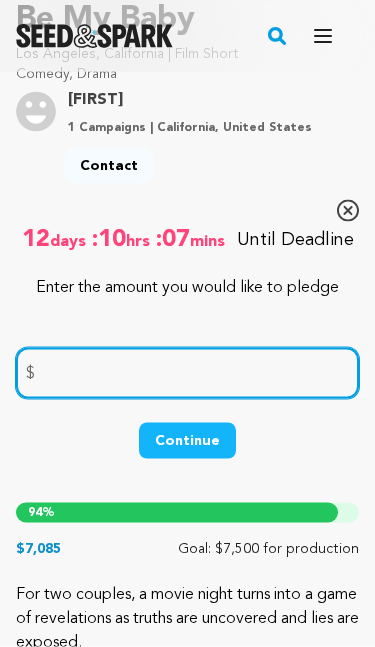 click at bounding box center (187, 373) 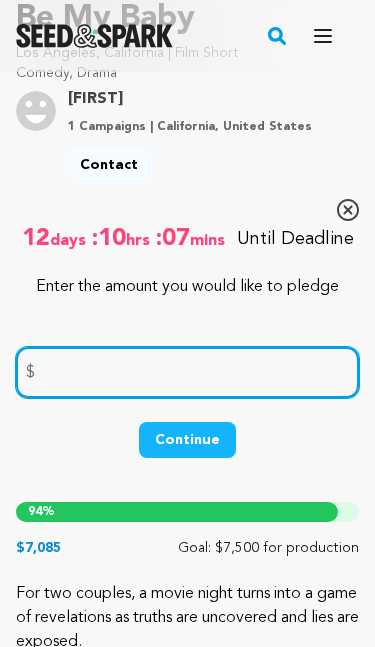 scroll, scrollTop: 393, scrollLeft: 0, axis: vertical 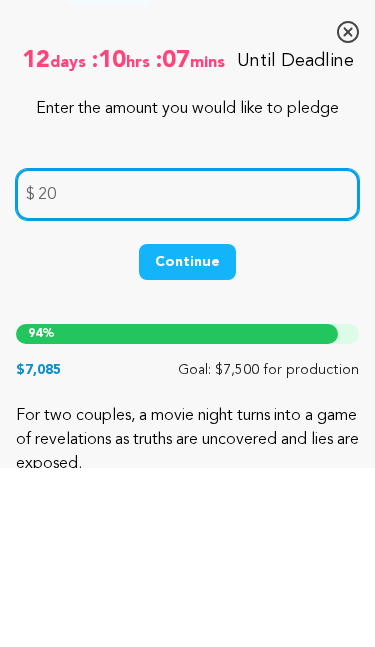 type on "20" 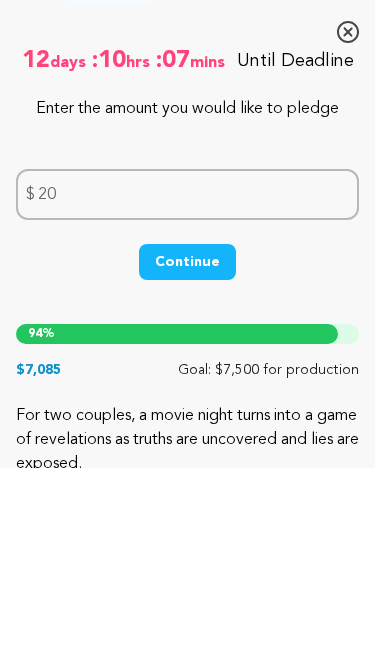 click on "Continue" at bounding box center [187, 441] 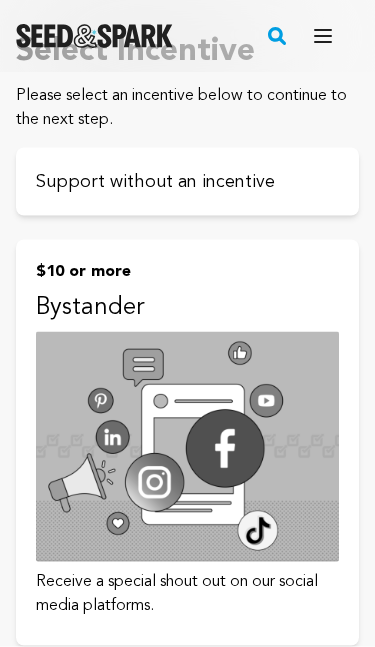 scroll, scrollTop: 260, scrollLeft: 0, axis: vertical 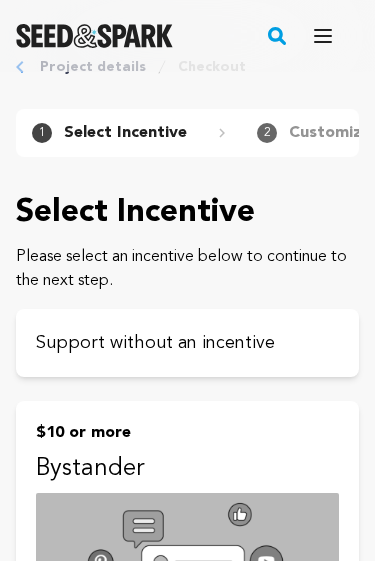 click on "Support without an incentive" at bounding box center [187, 343] 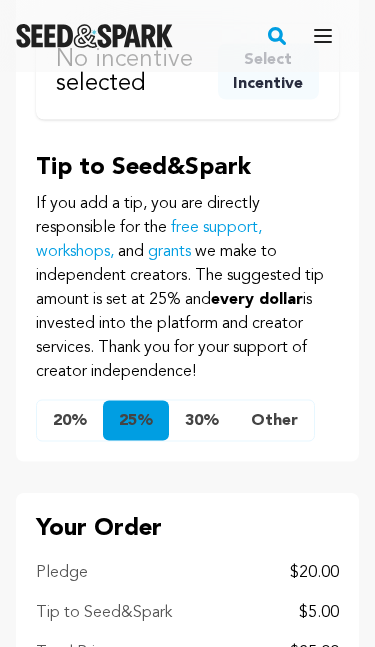 scroll, scrollTop: 743, scrollLeft: 0, axis: vertical 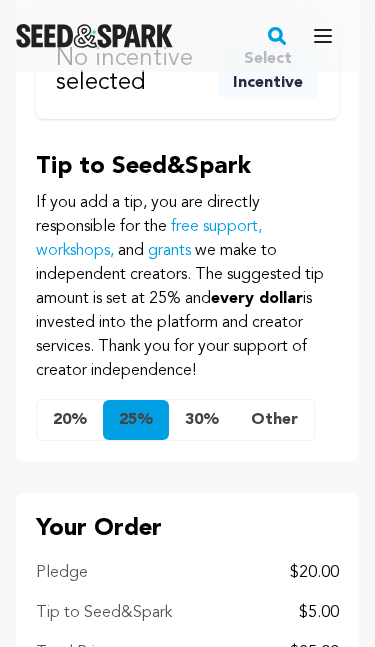 click on "20%" at bounding box center (70, 420) 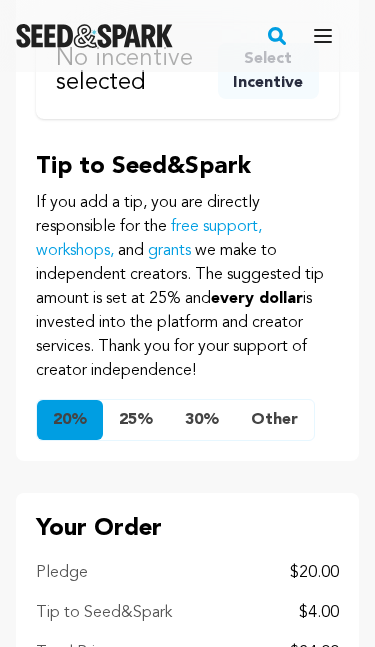 click on "25%" at bounding box center (136, 420) 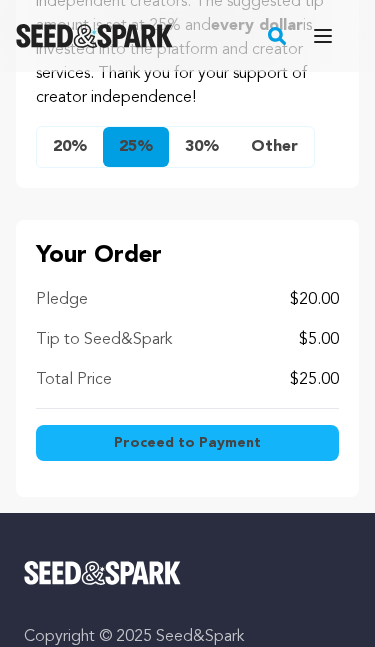 scroll, scrollTop: 1042, scrollLeft: 0, axis: vertical 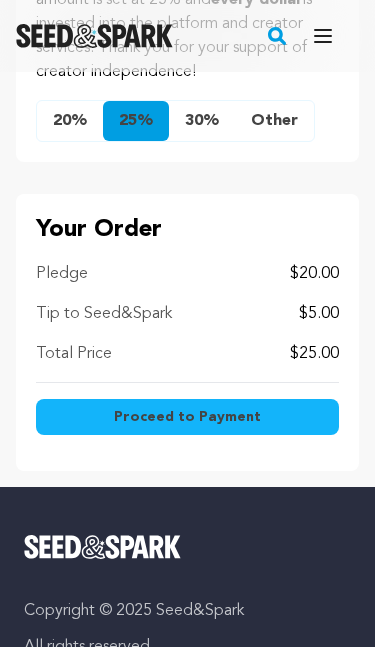 click on "Proceed to Payment" at bounding box center [187, 417] 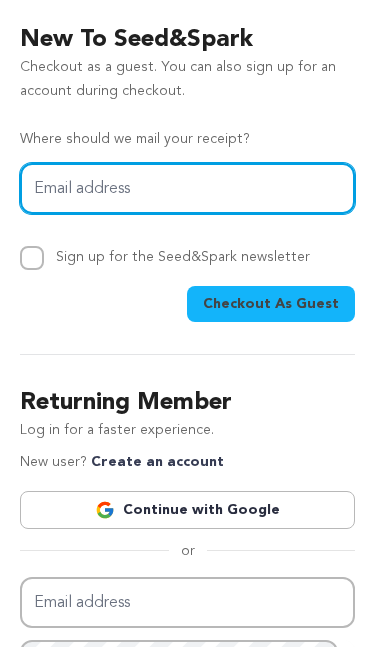 click on "Email address" at bounding box center [187, 188] 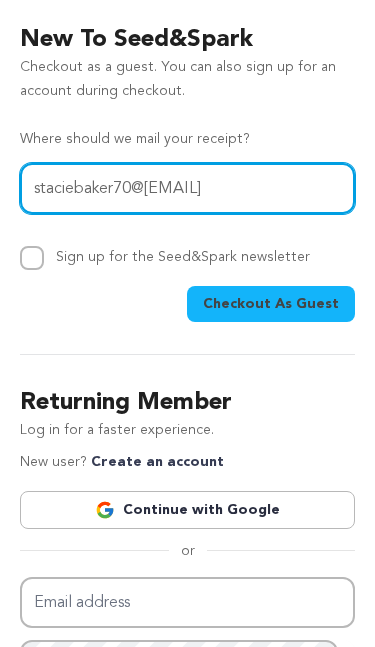 type on "staciebaker70@gmail.com" 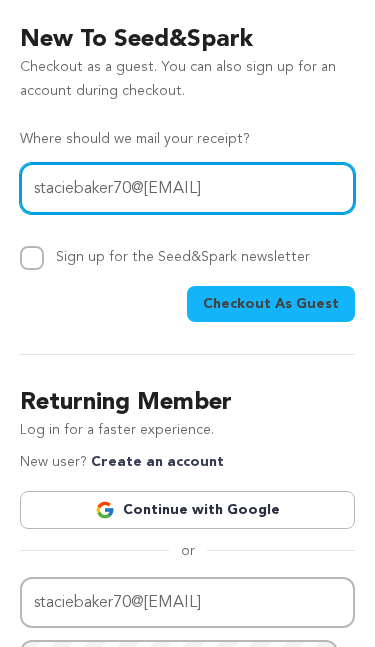 type on "staciebaker70@gmail.com" 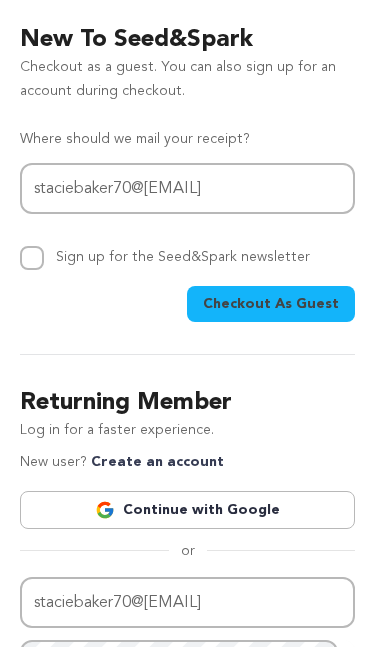 click on "Checkout As Guest" at bounding box center (187, 304) 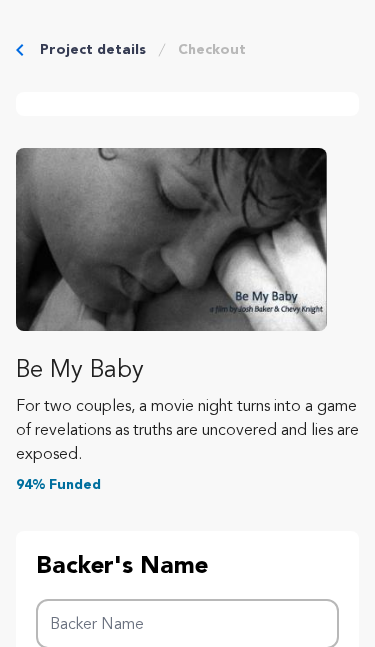 scroll, scrollTop: 0, scrollLeft: 0, axis: both 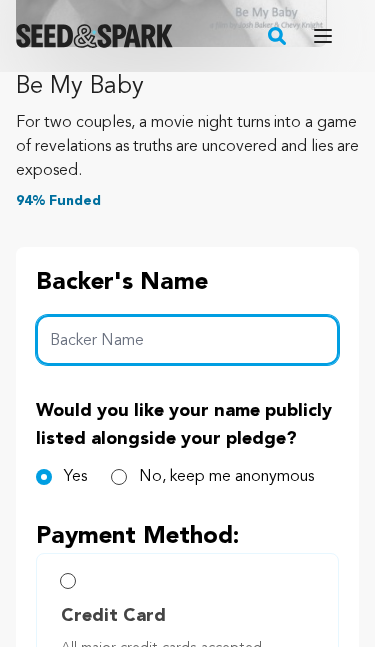 click on "Backer Name" at bounding box center (187, 340) 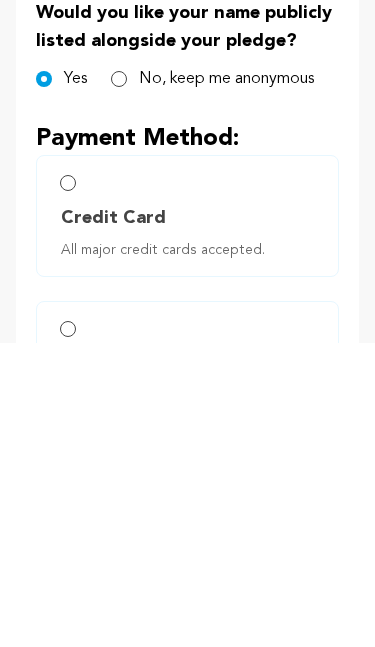 type on "[FIRST] [LAST]" 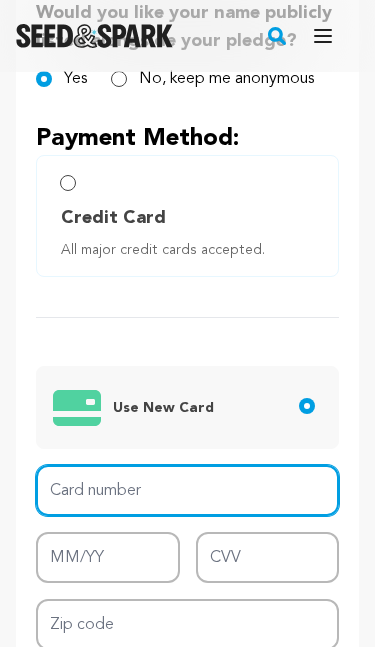 click on "Card number" at bounding box center [187, 490] 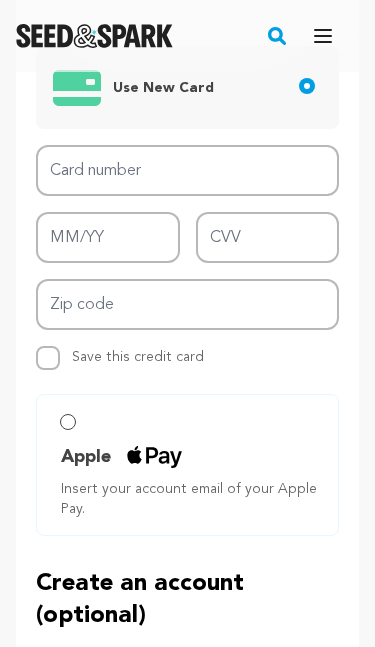 scroll, scrollTop: 1097, scrollLeft: 0, axis: vertical 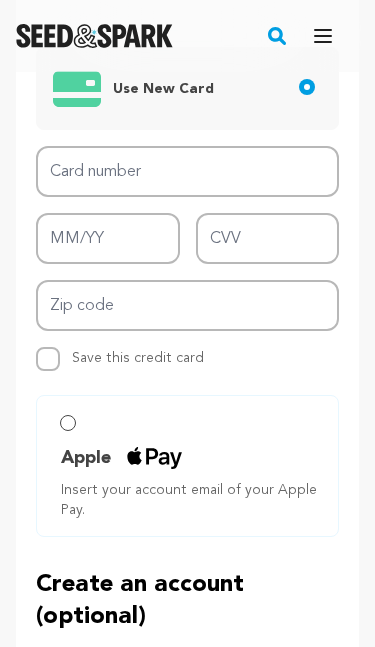 type on "[DATE]" 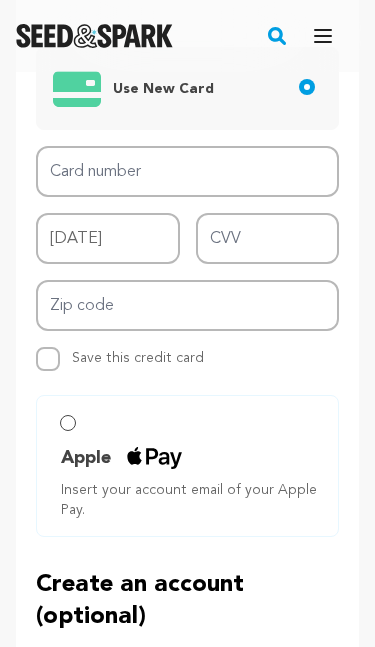type on "[CARD]" 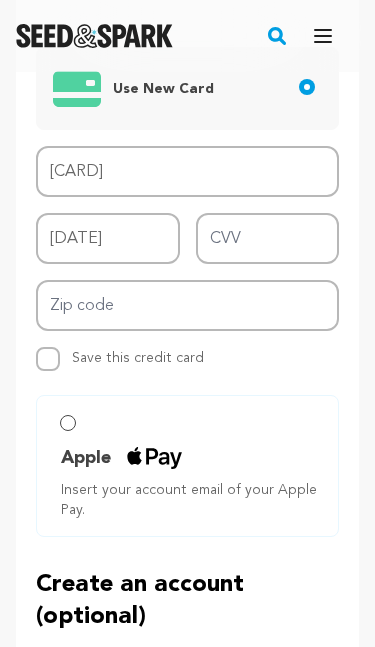 type on "076" 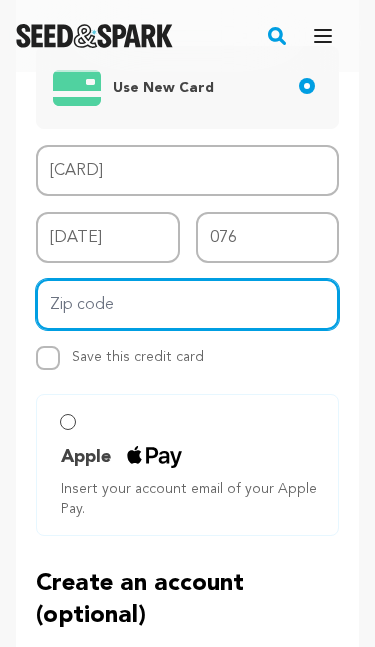 click on "Zip code" at bounding box center [187, 304] 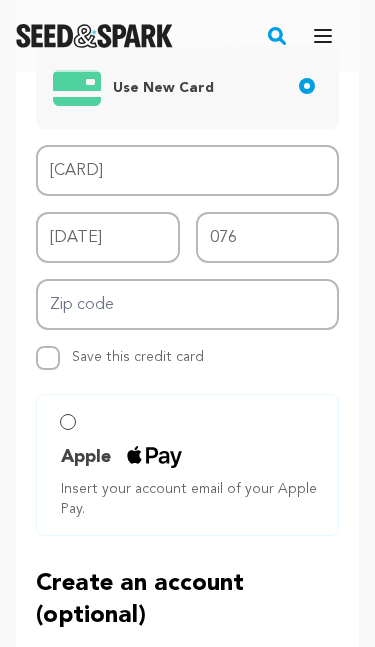 scroll, scrollTop: 1209, scrollLeft: 0, axis: vertical 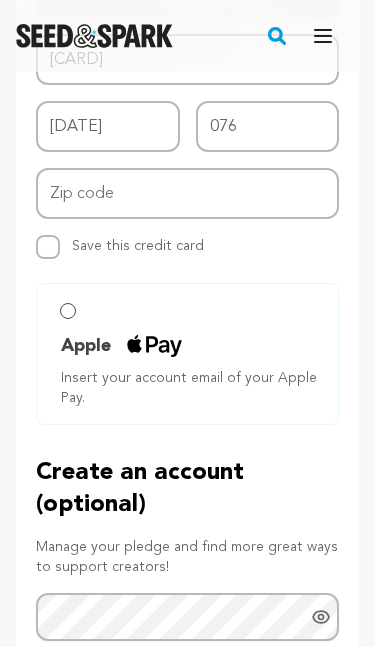 type on "91301" 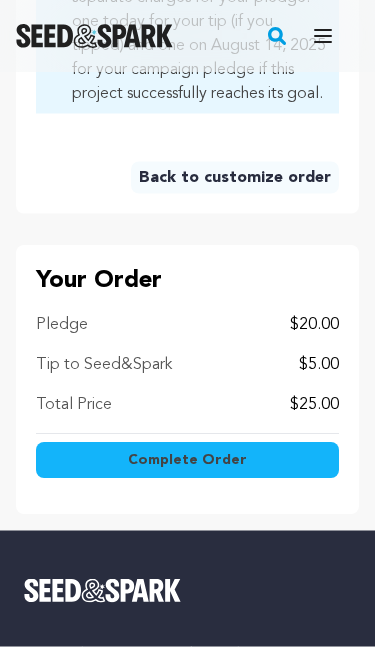 scroll, scrollTop: 1933, scrollLeft: 0, axis: vertical 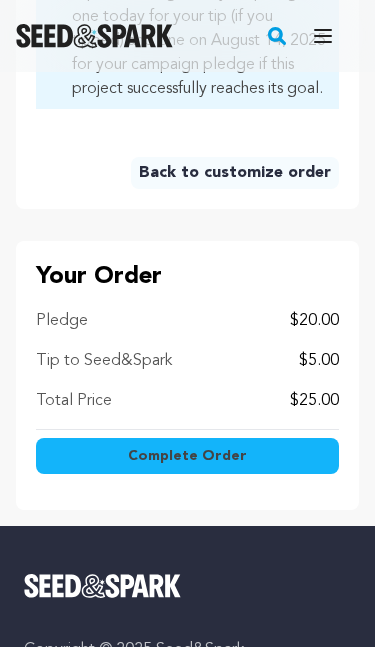 click on "Complete Order" at bounding box center [187, 456] 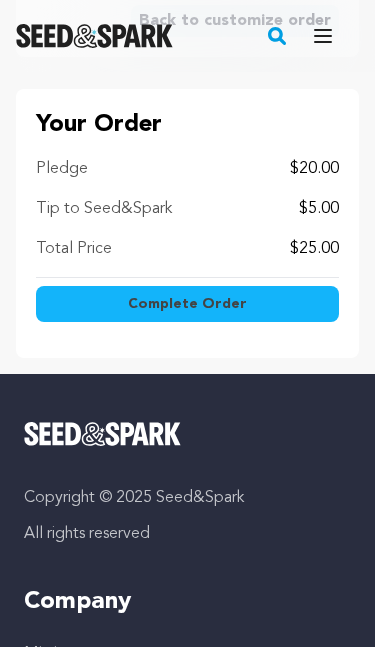 click on "Complete Order" at bounding box center (187, 304) 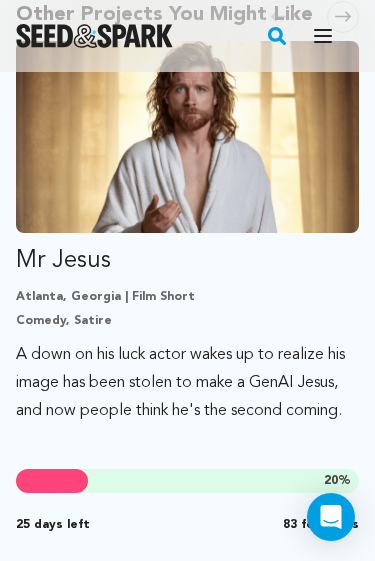 scroll, scrollTop: 1120, scrollLeft: 0, axis: vertical 